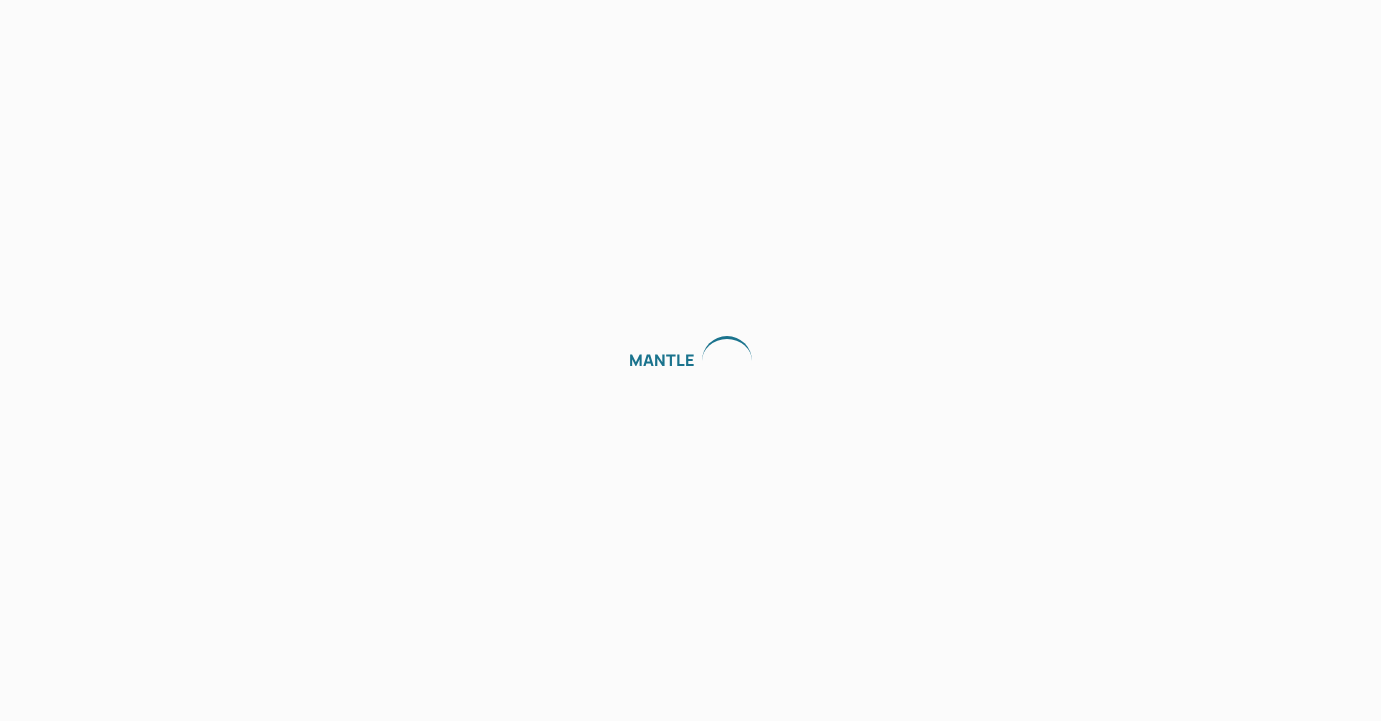 scroll, scrollTop: 0, scrollLeft: 0, axis: both 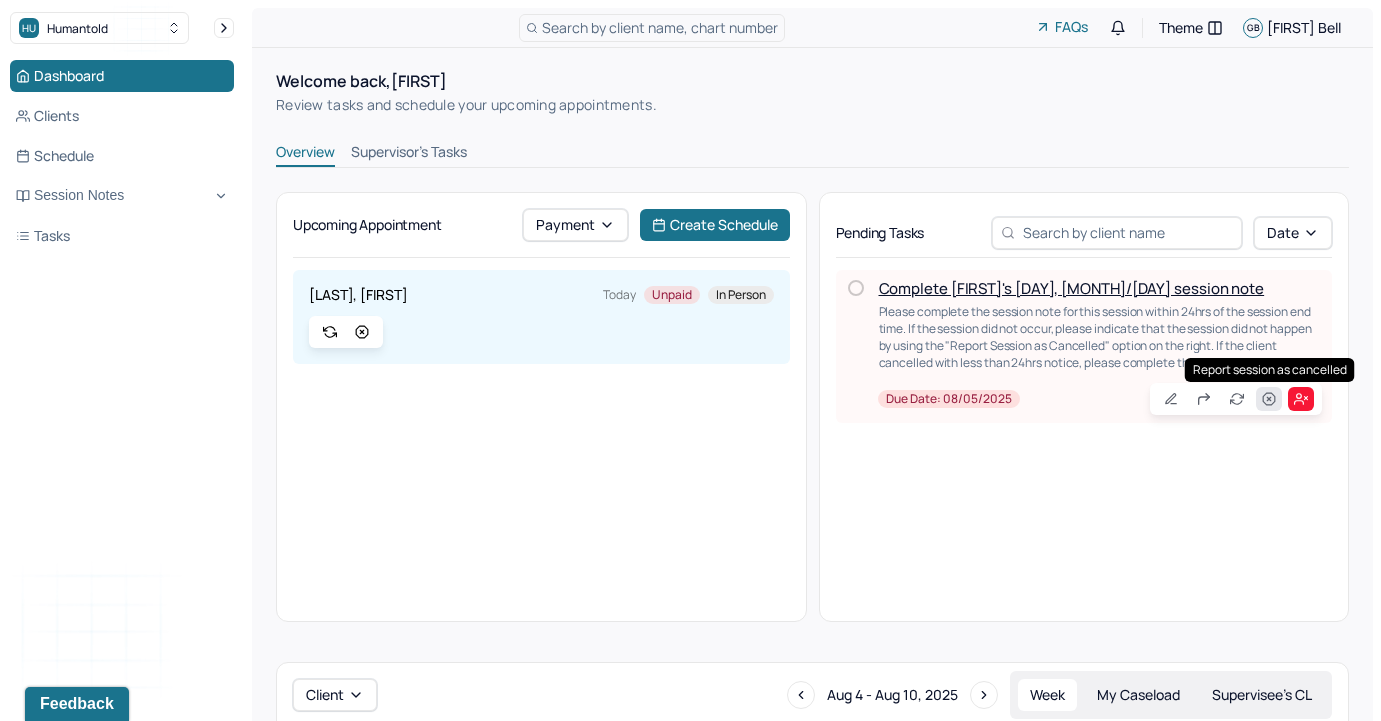 click 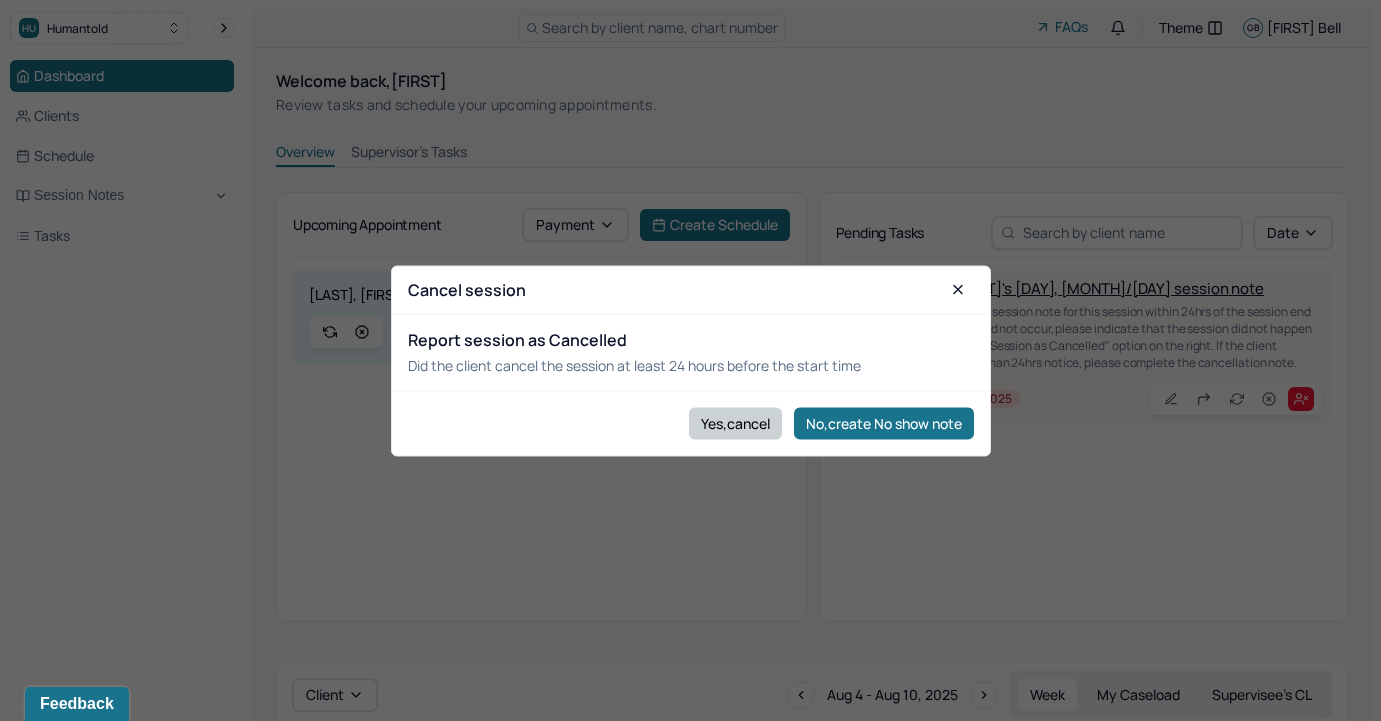 click on "Yes,cancel" at bounding box center [735, 423] 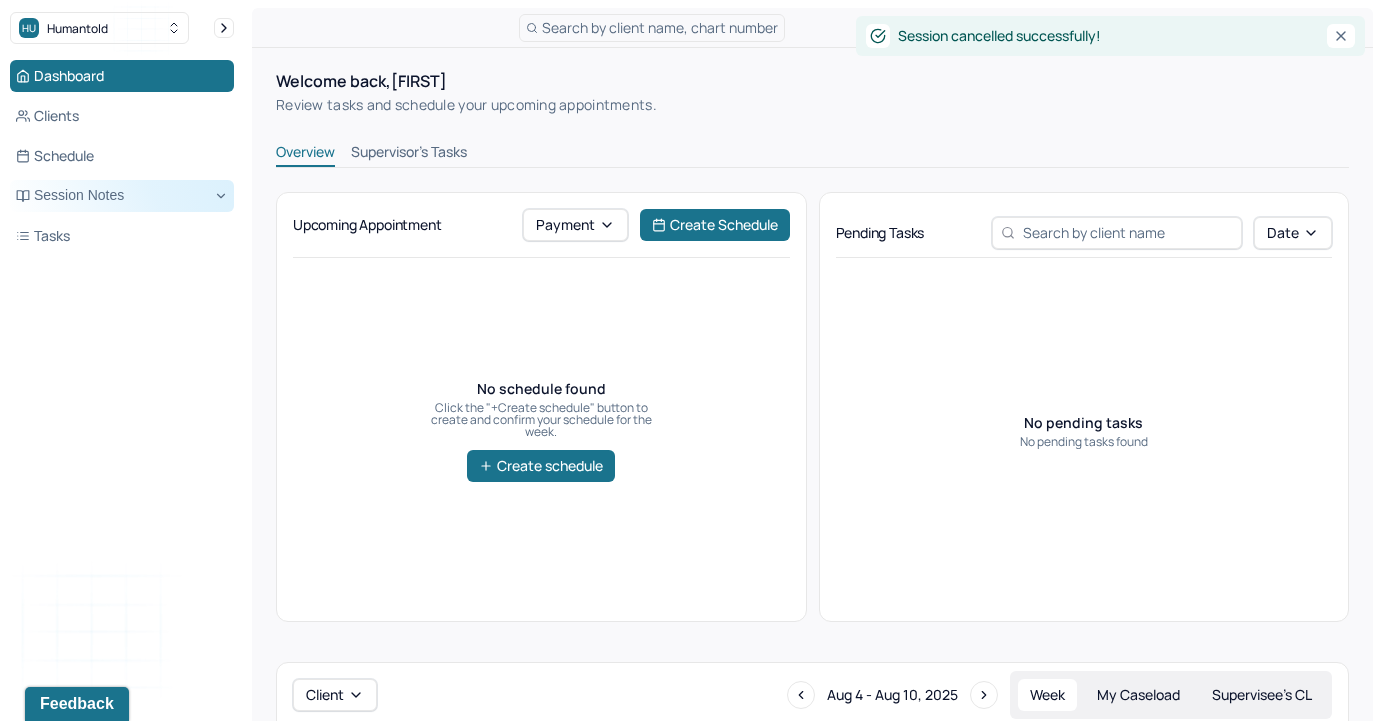 click on "Session Notes" at bounding box center [122, 196] 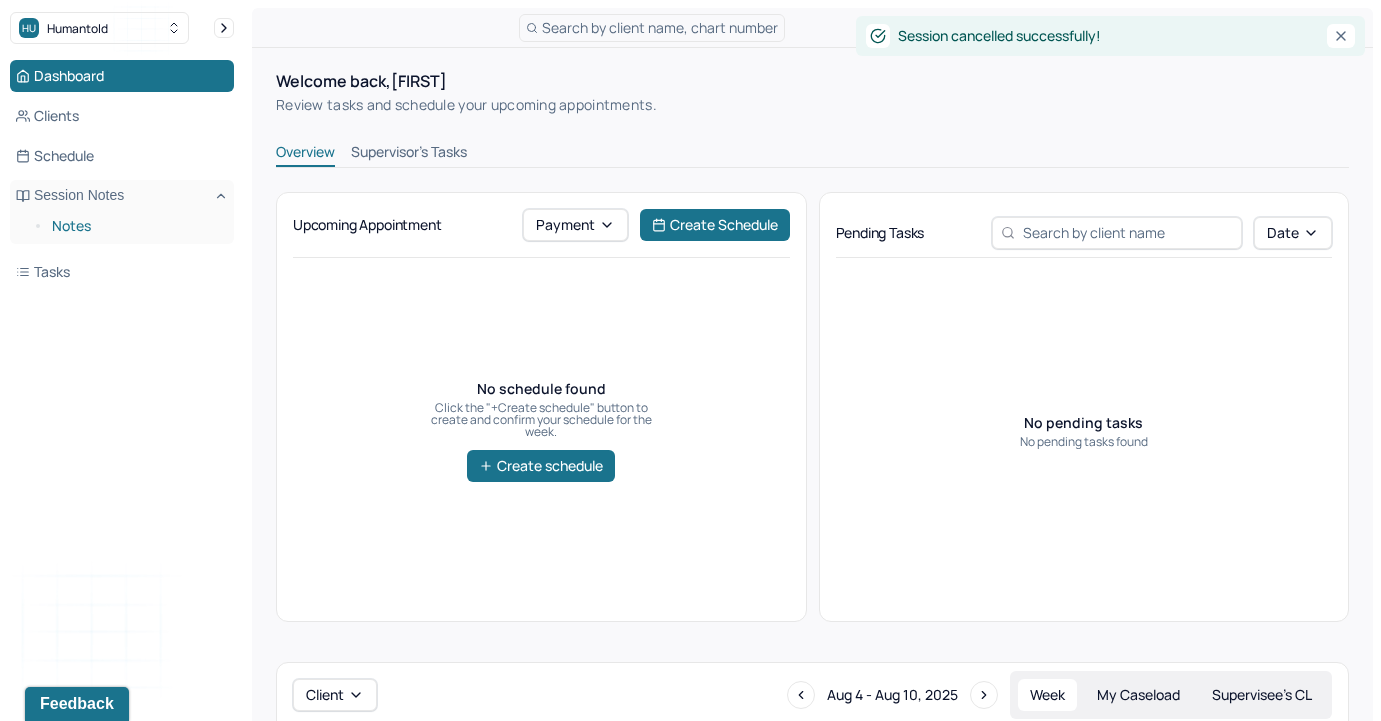 click on "Notes" at bounding box center (135, 226) 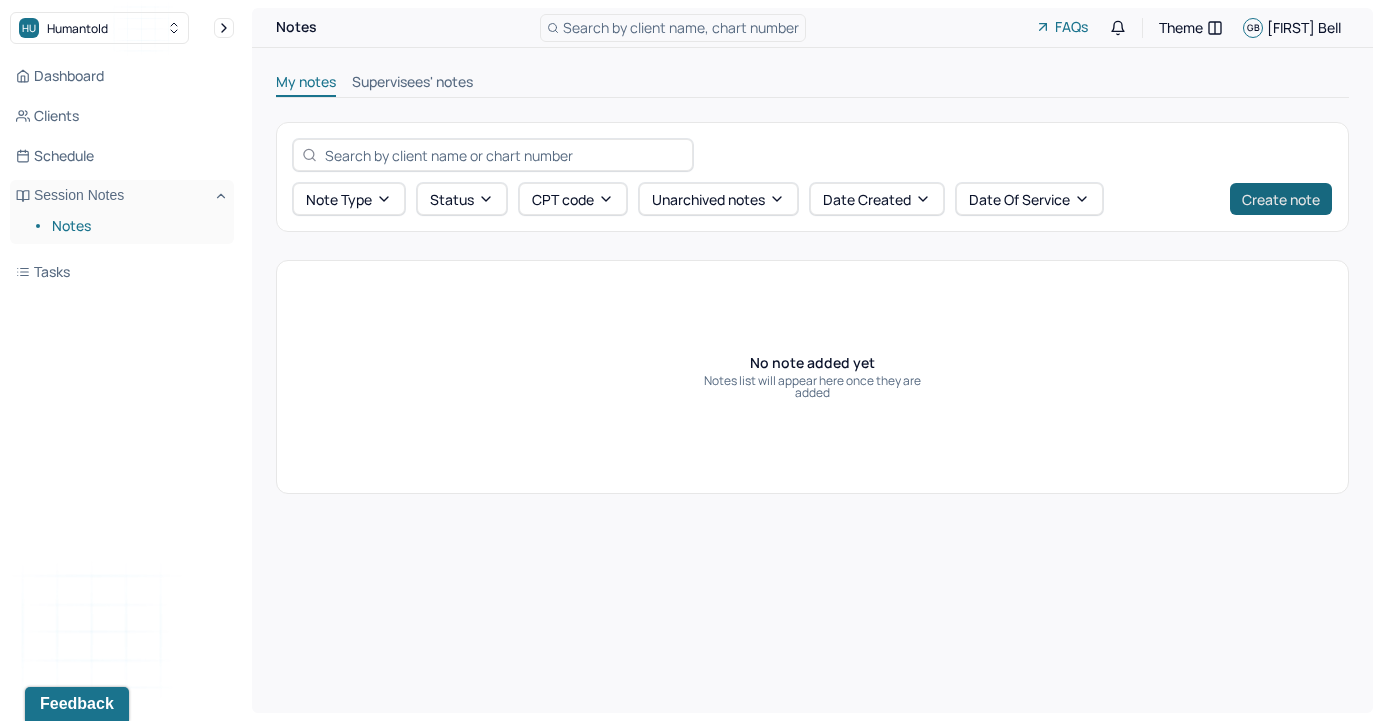 click on "Create note" at bounding box center [1281, 199] 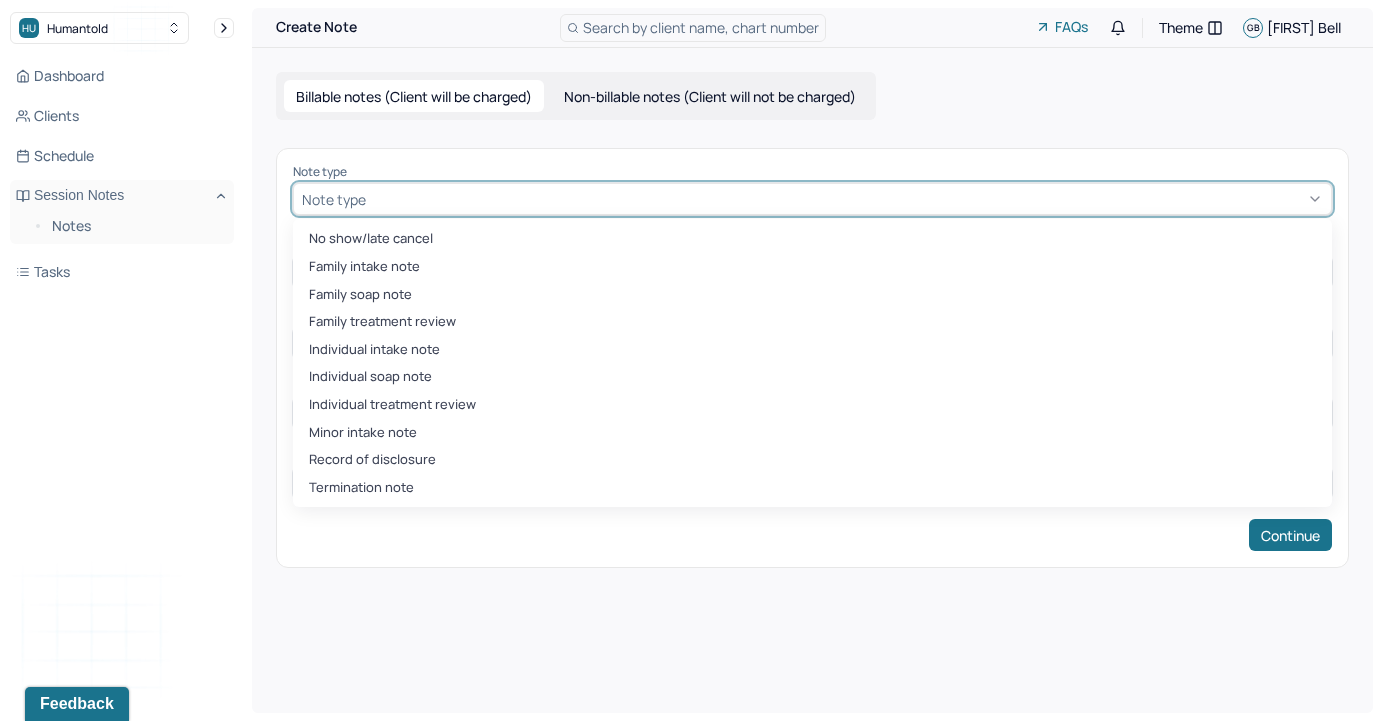 click on "Note type" at bounding box center (812, 199) 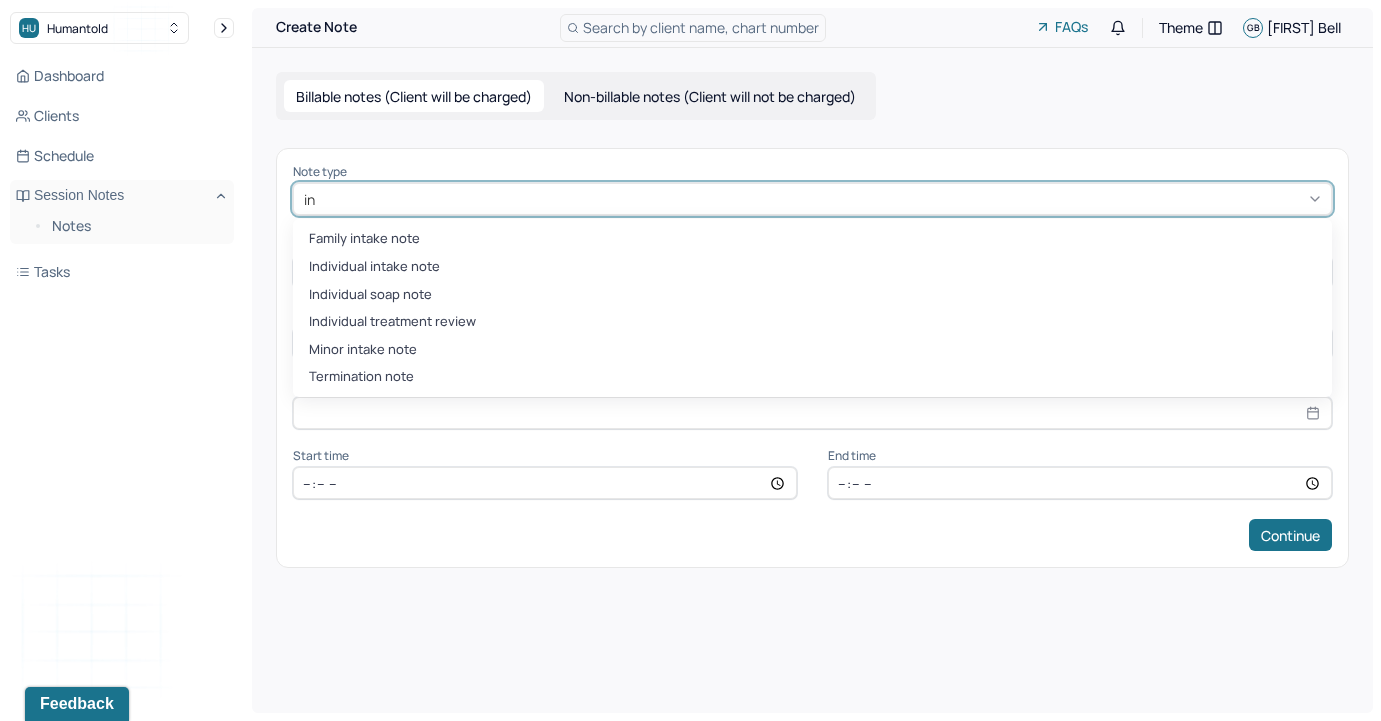 type on "int" 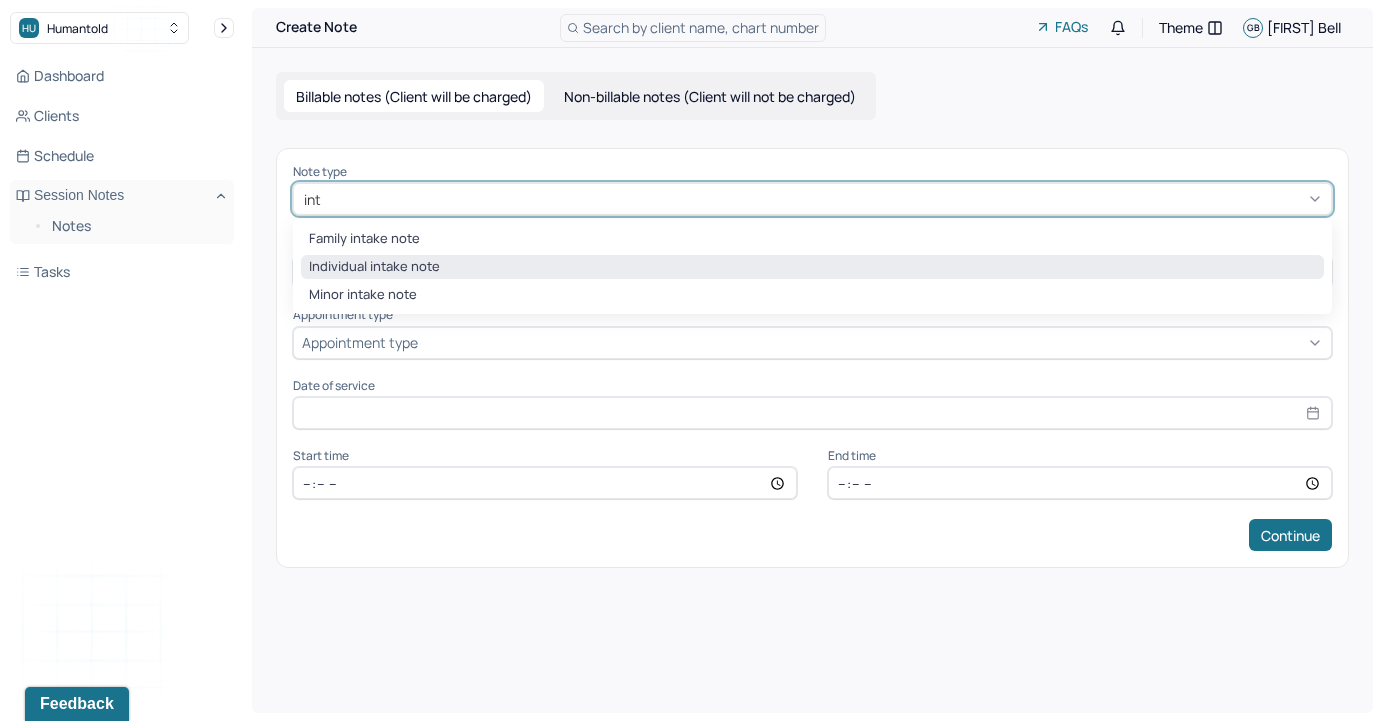 click on "Individual intake note" at bounding box center (812, 267) 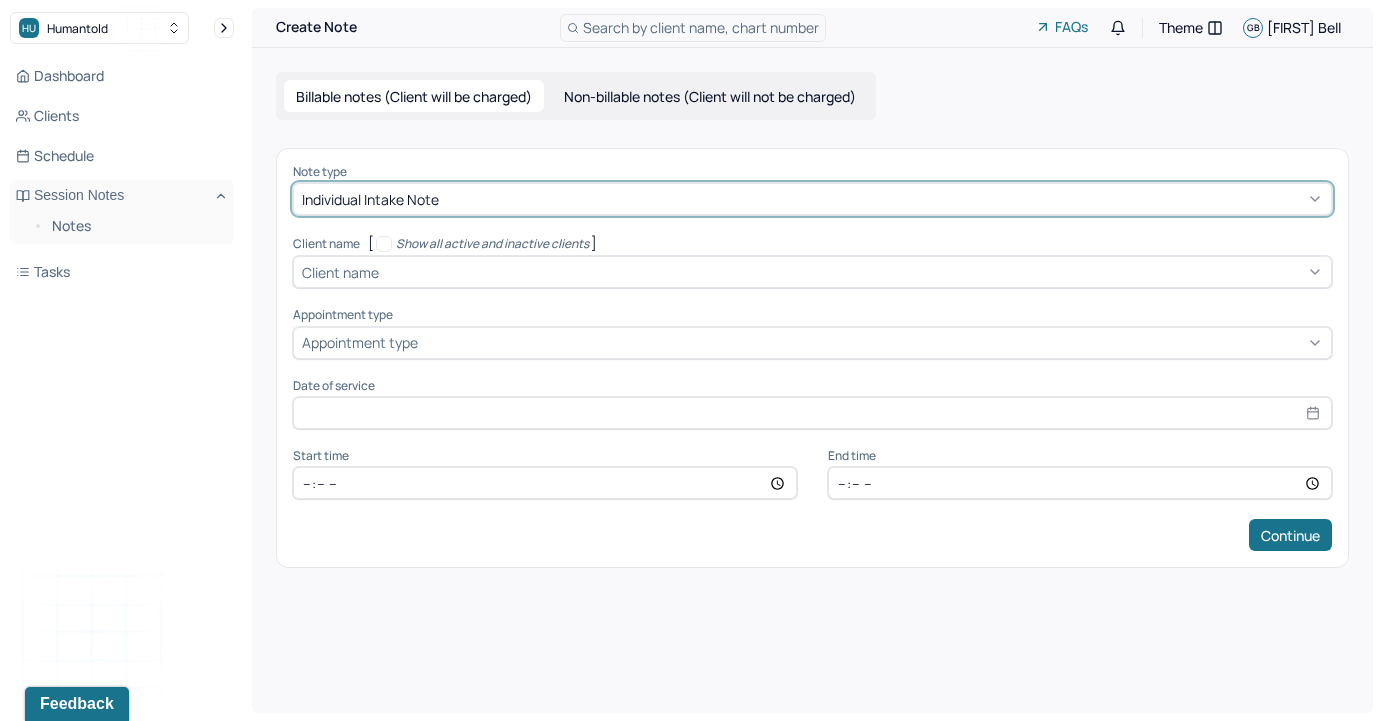 click at bounding box center (853, 272) 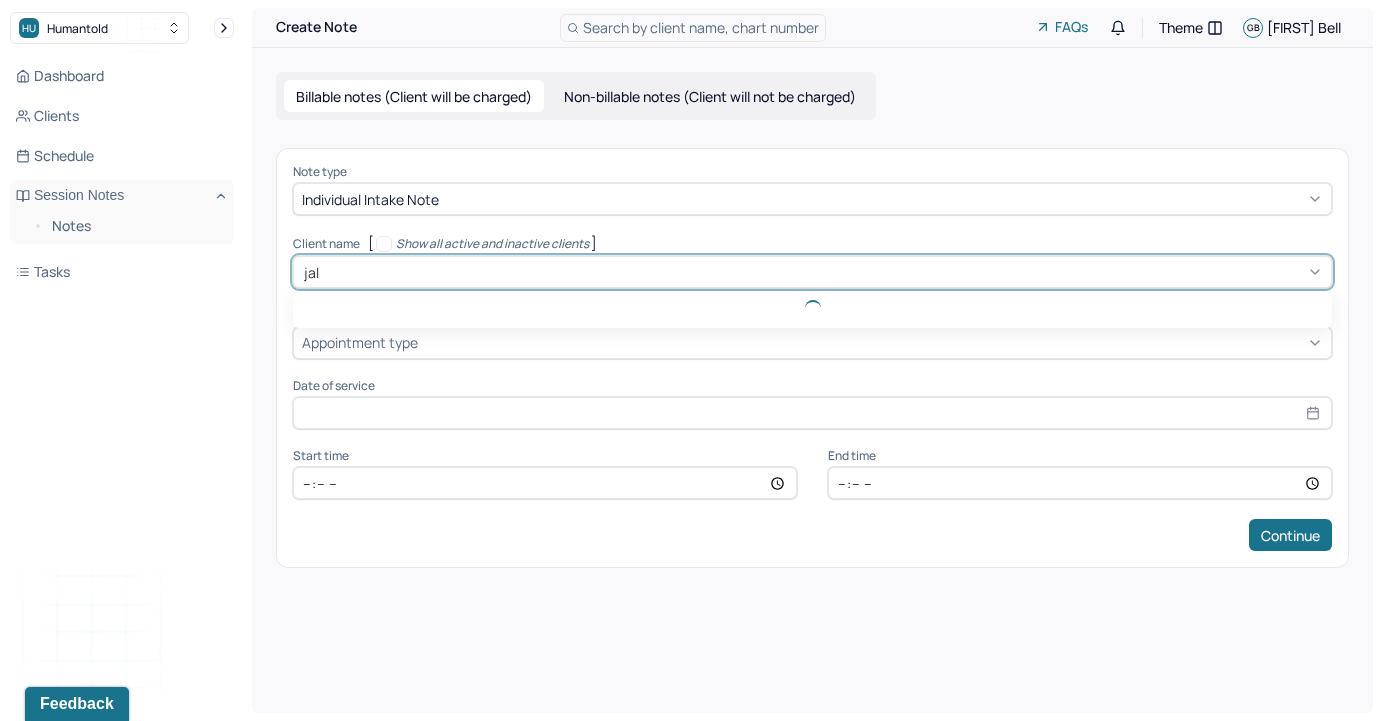 type on "[NAME]" 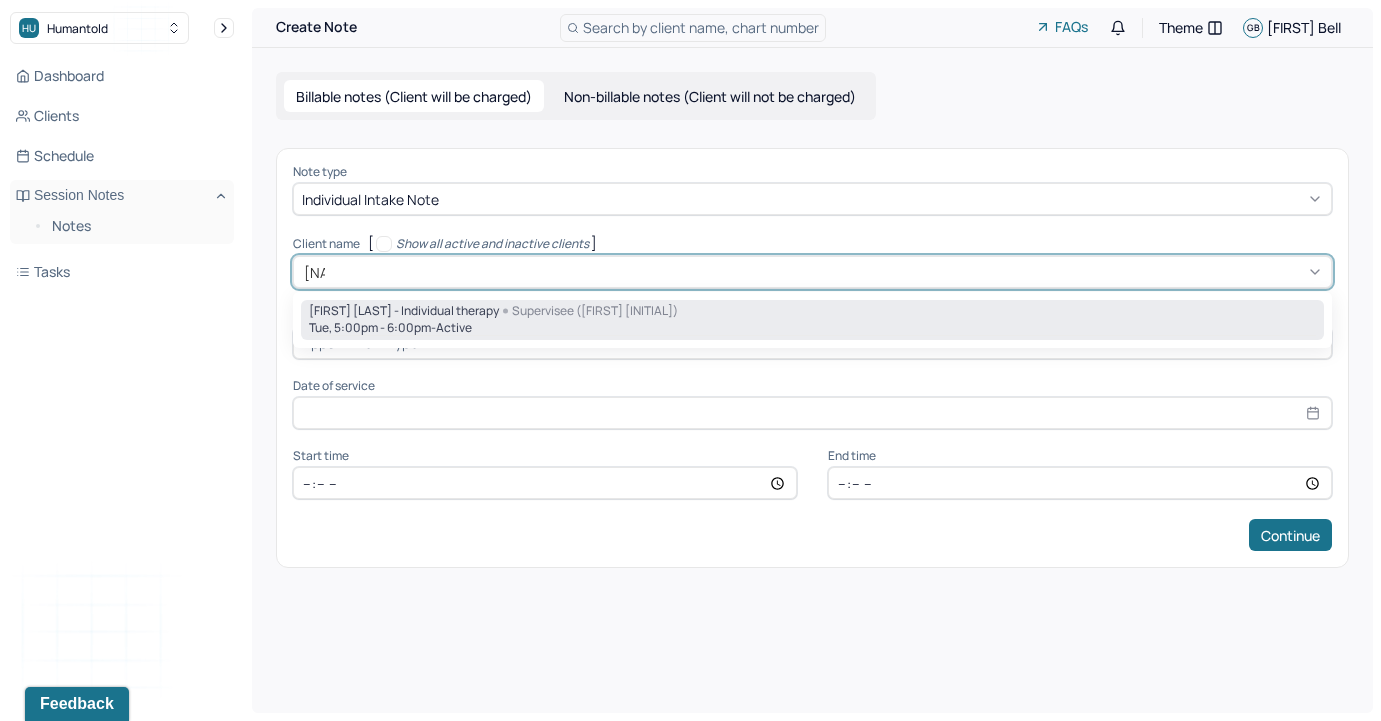 click on "Tue, 5:00pm - 6:00pm  -  active" at bounding box center [812, 328] 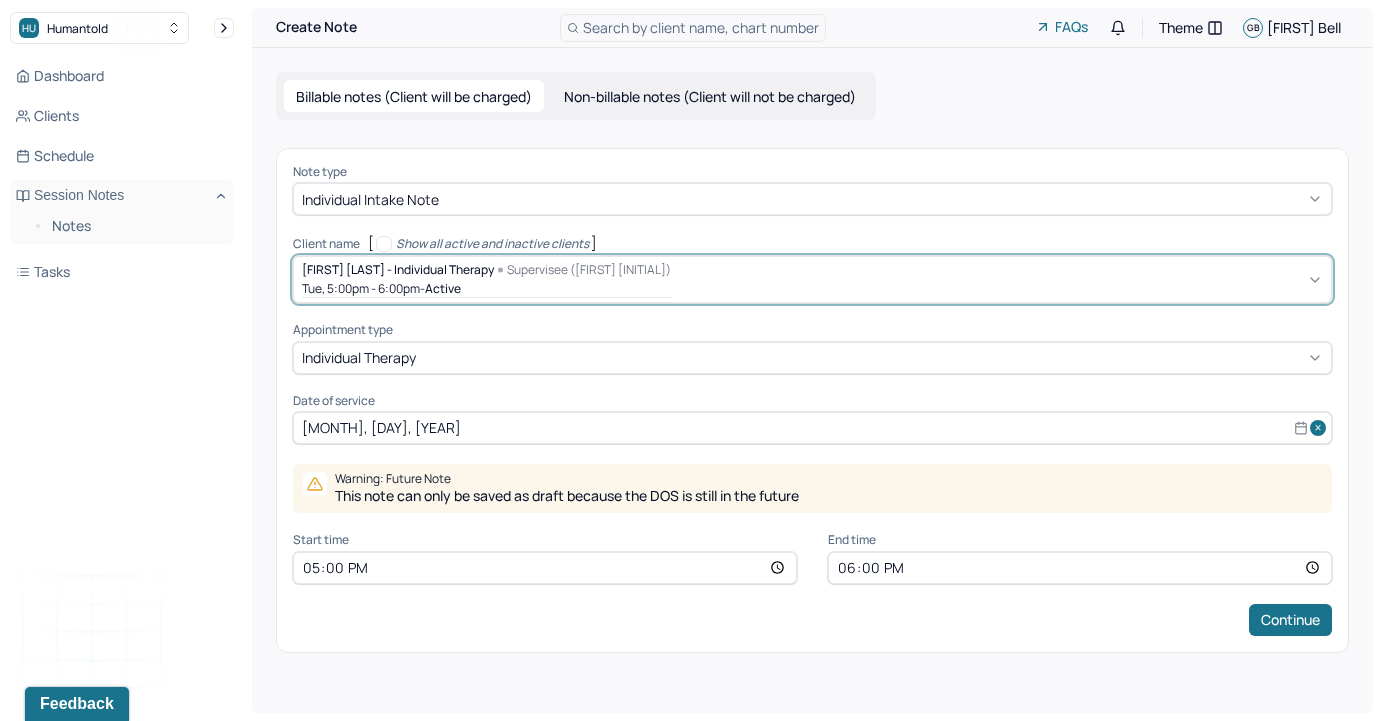 select on "10" 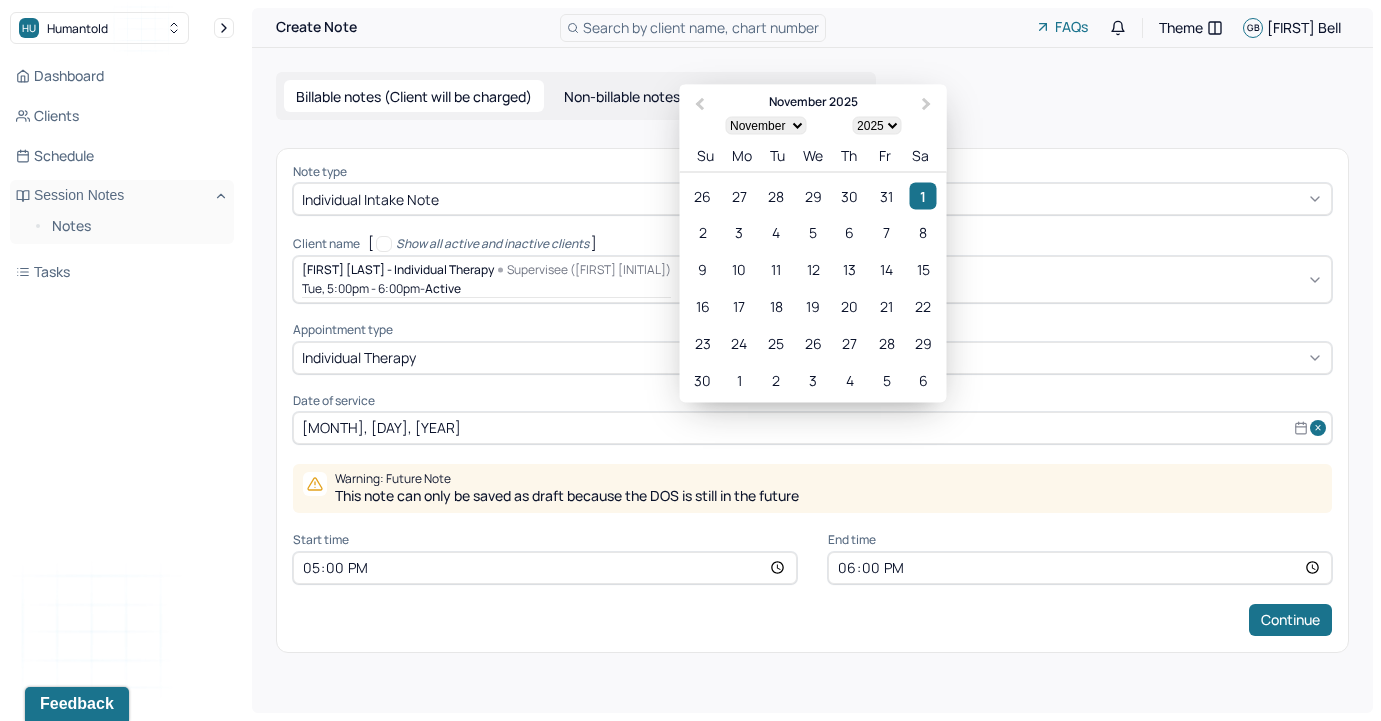 click on "[MONTH], [DAY], [YEAR]" at bounding box center (812, 428) 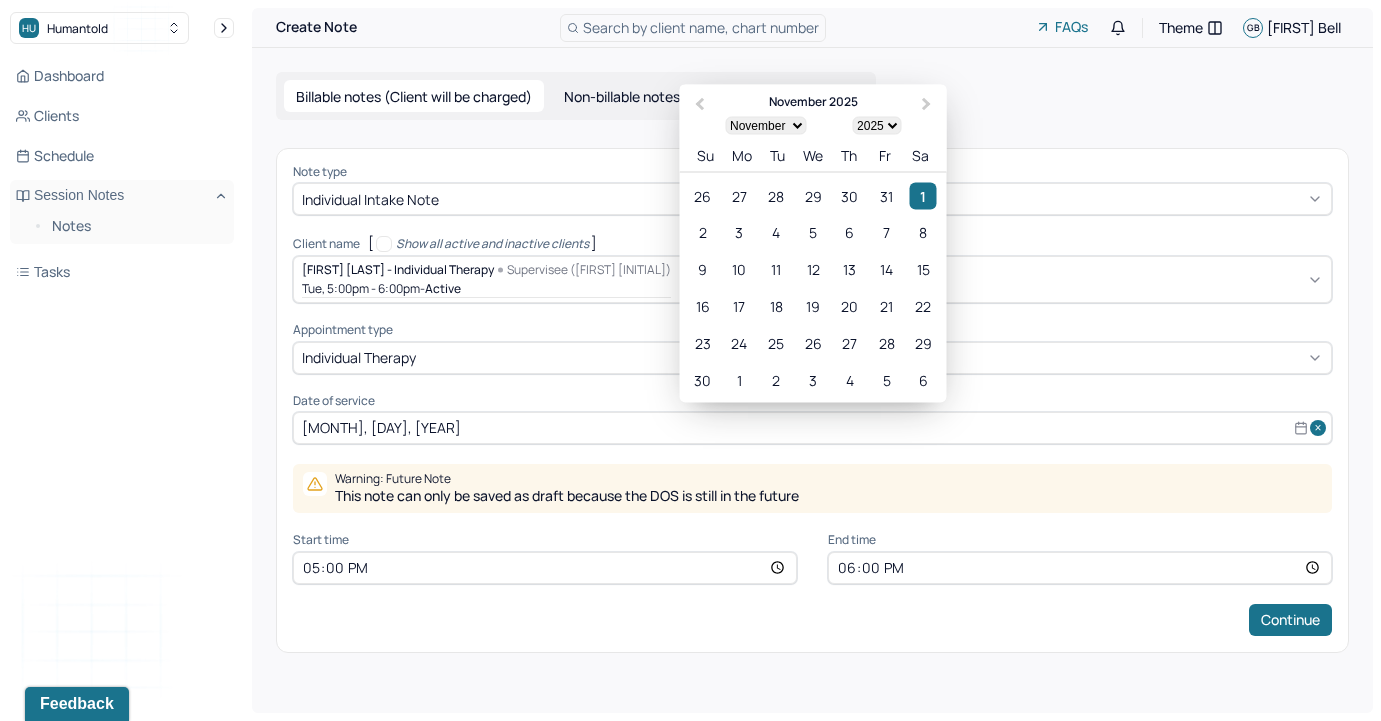 select on "7" 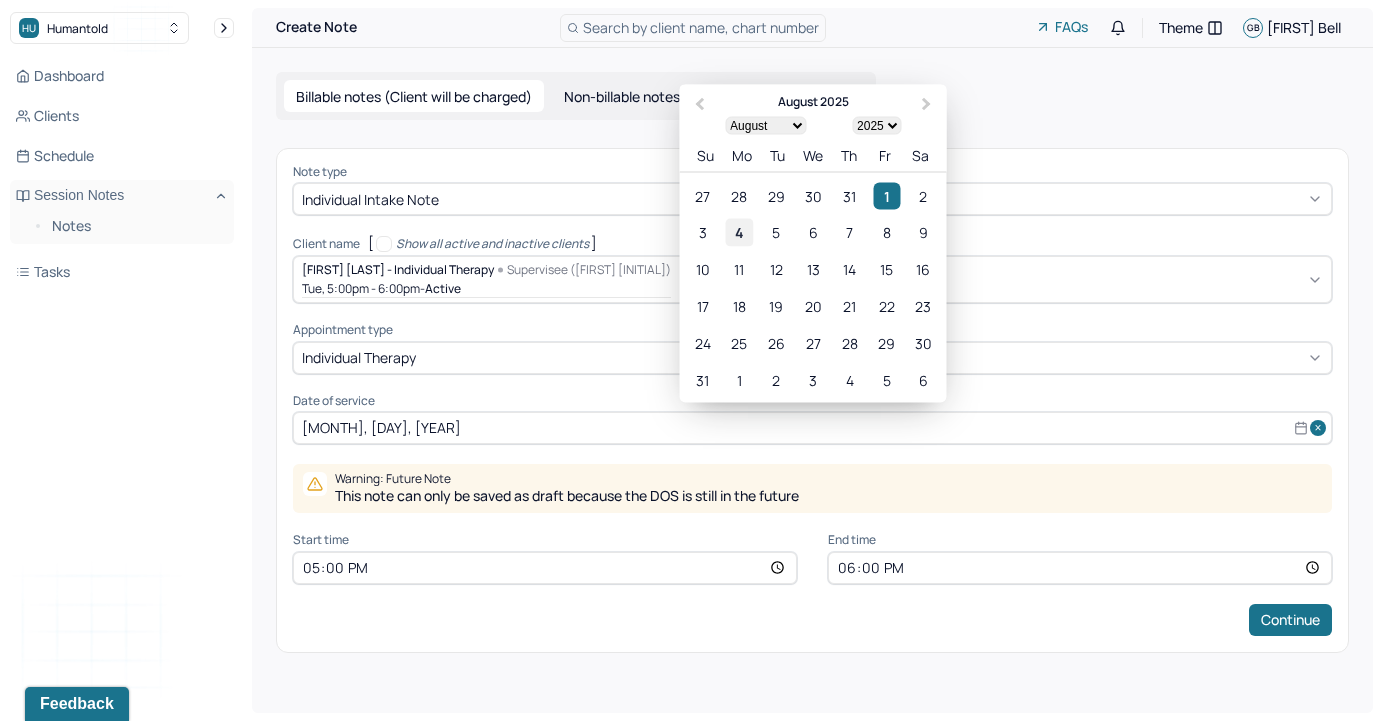 click on "4" at bounding box center [739, 232] 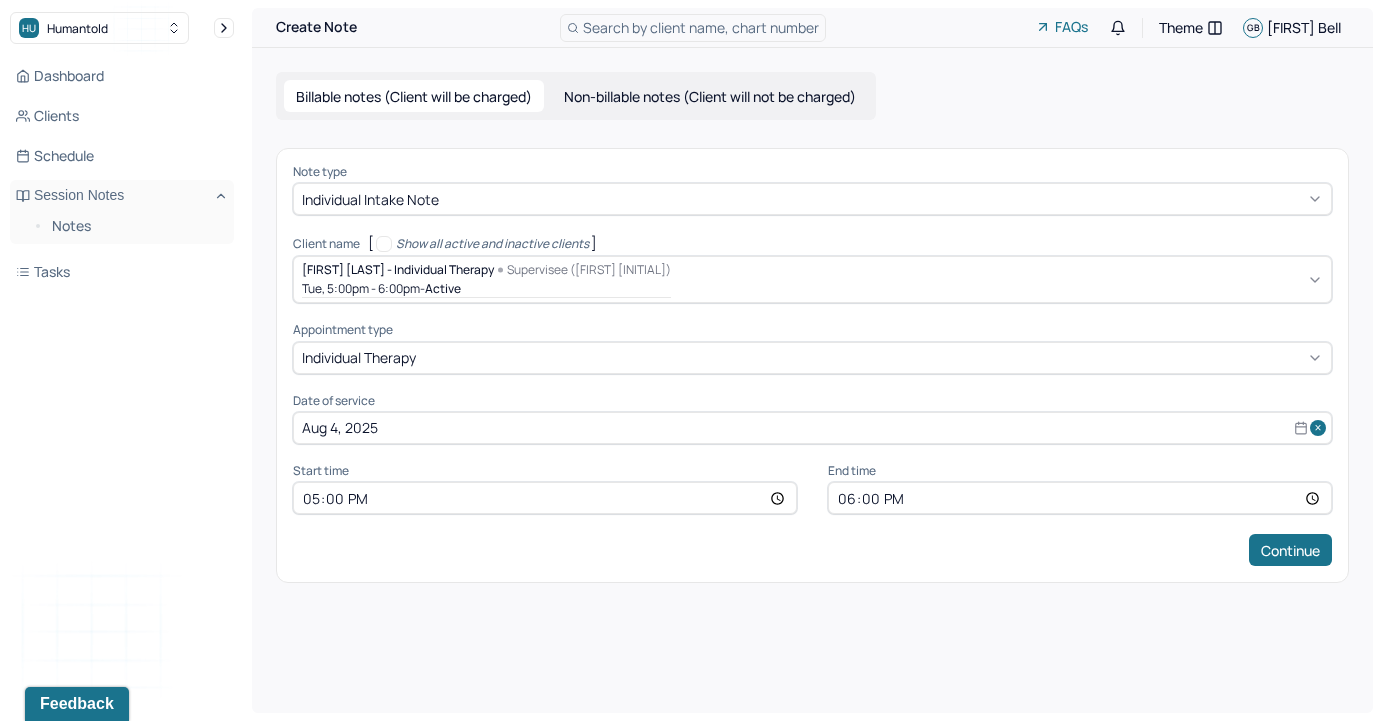 click on "17:00" at bounding box center (545, 498) 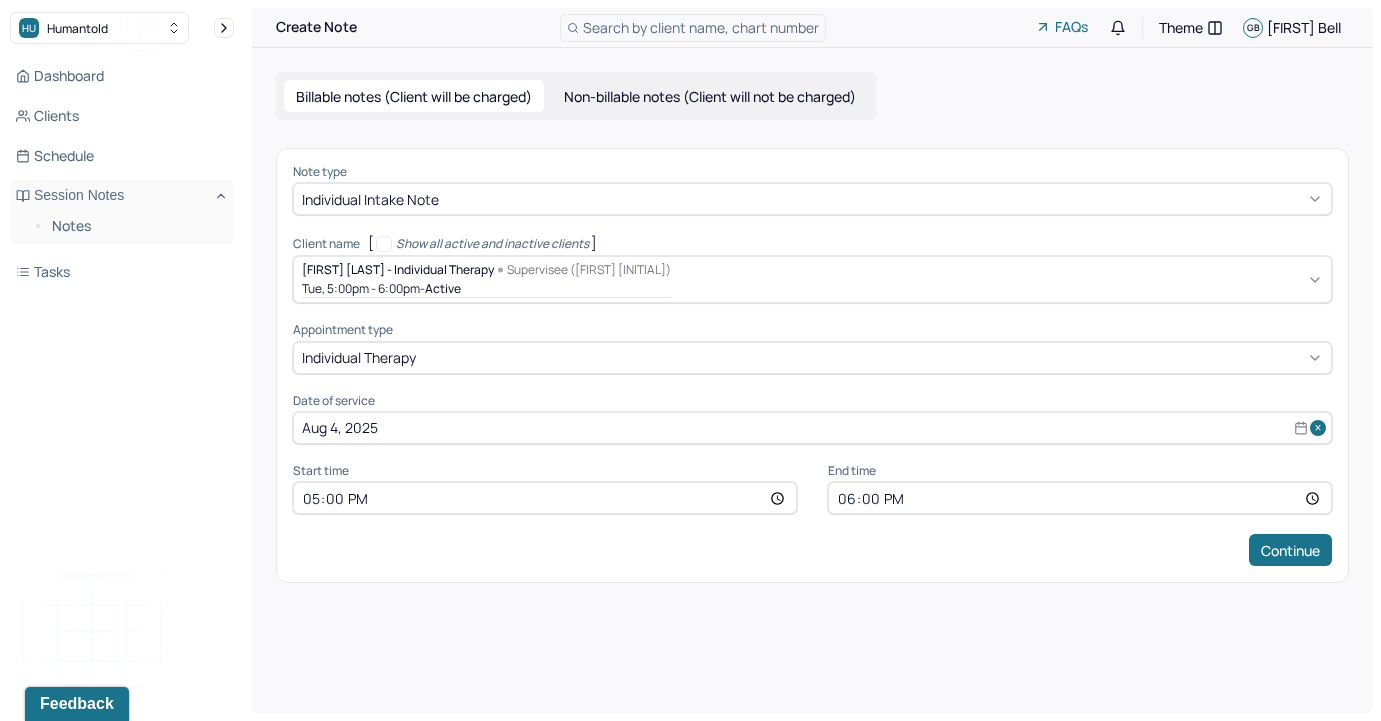 type on "15:00" 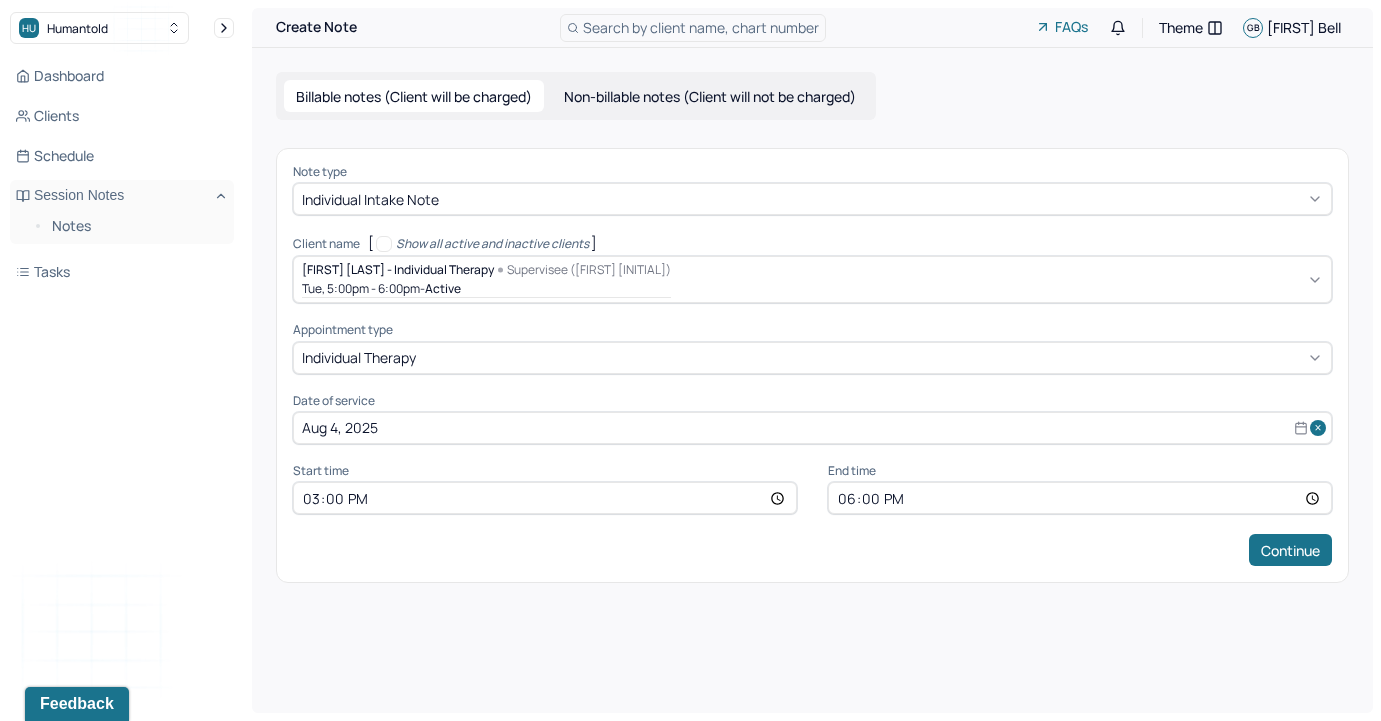 click on "18:00" at bounding box center (1080, 498) 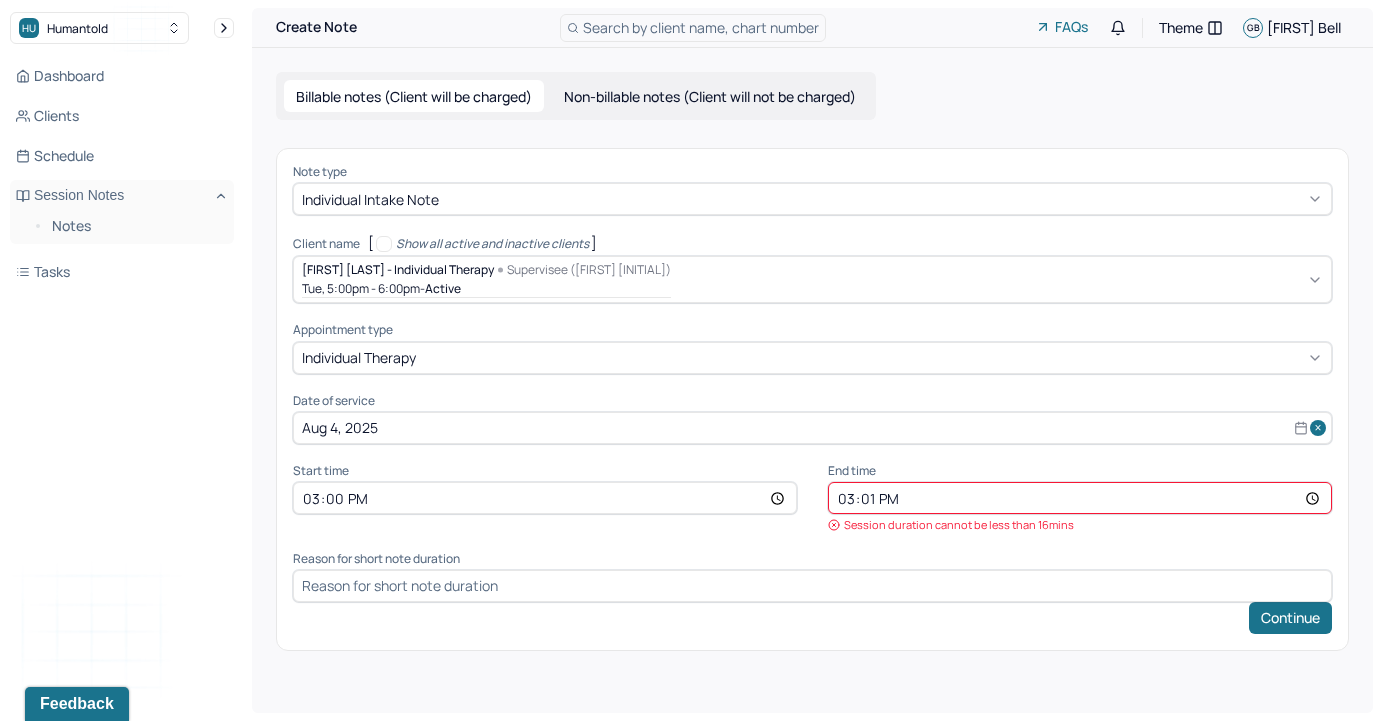 type on "15:18" 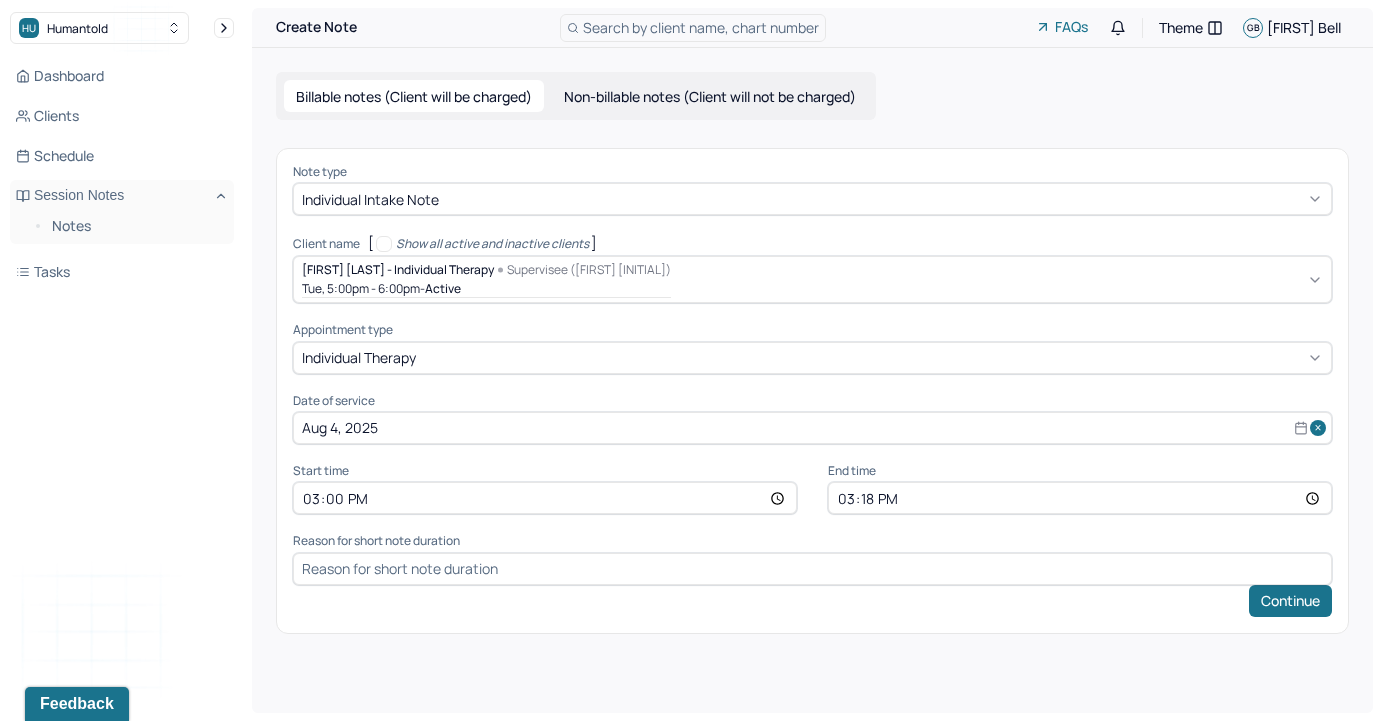 click at bounding box center (812, 569) 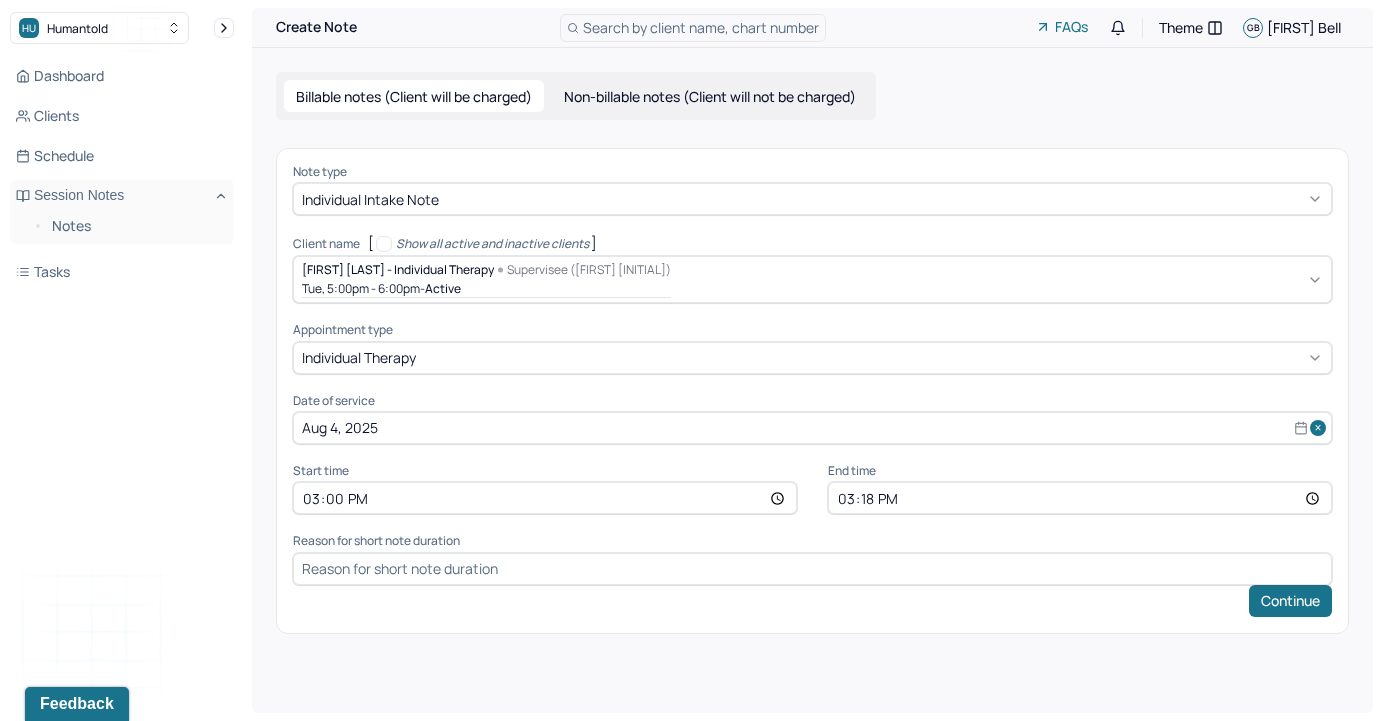 type on "supervisor intake" 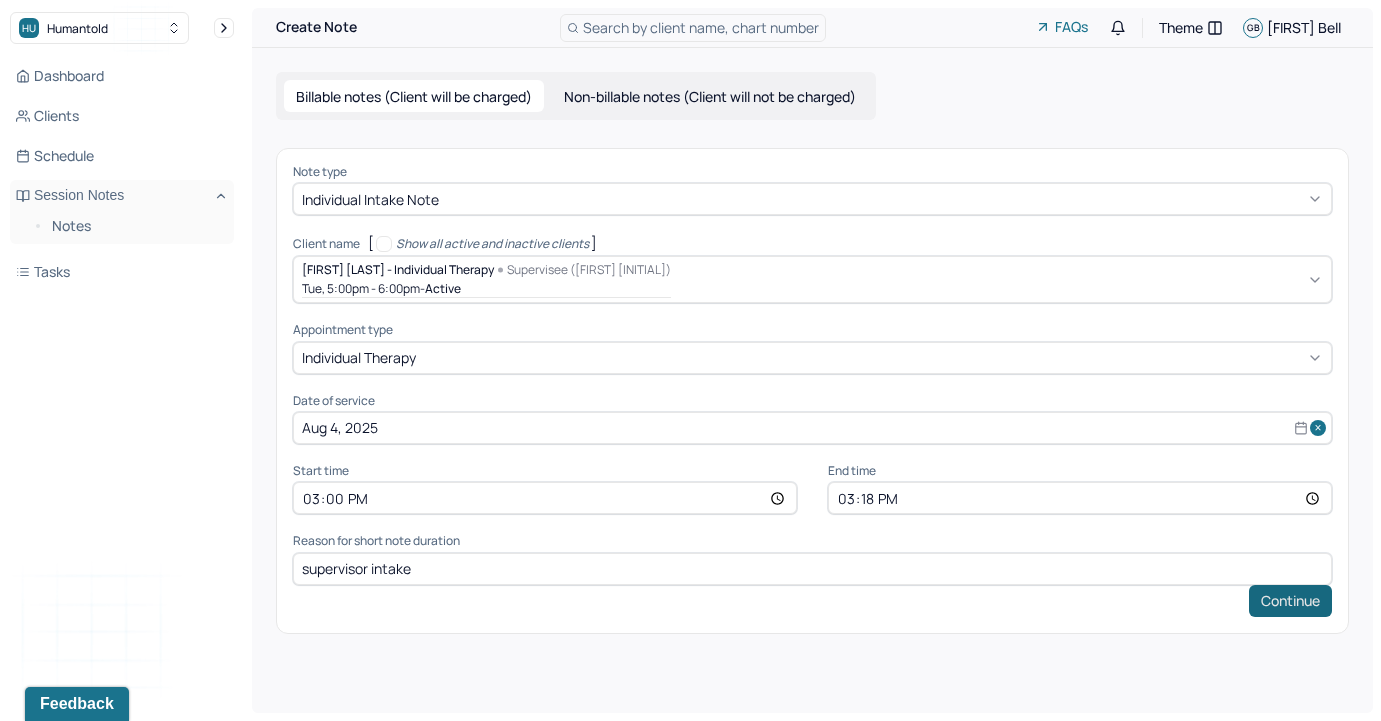 click on "Continue" at bounding box center [1290, 601] 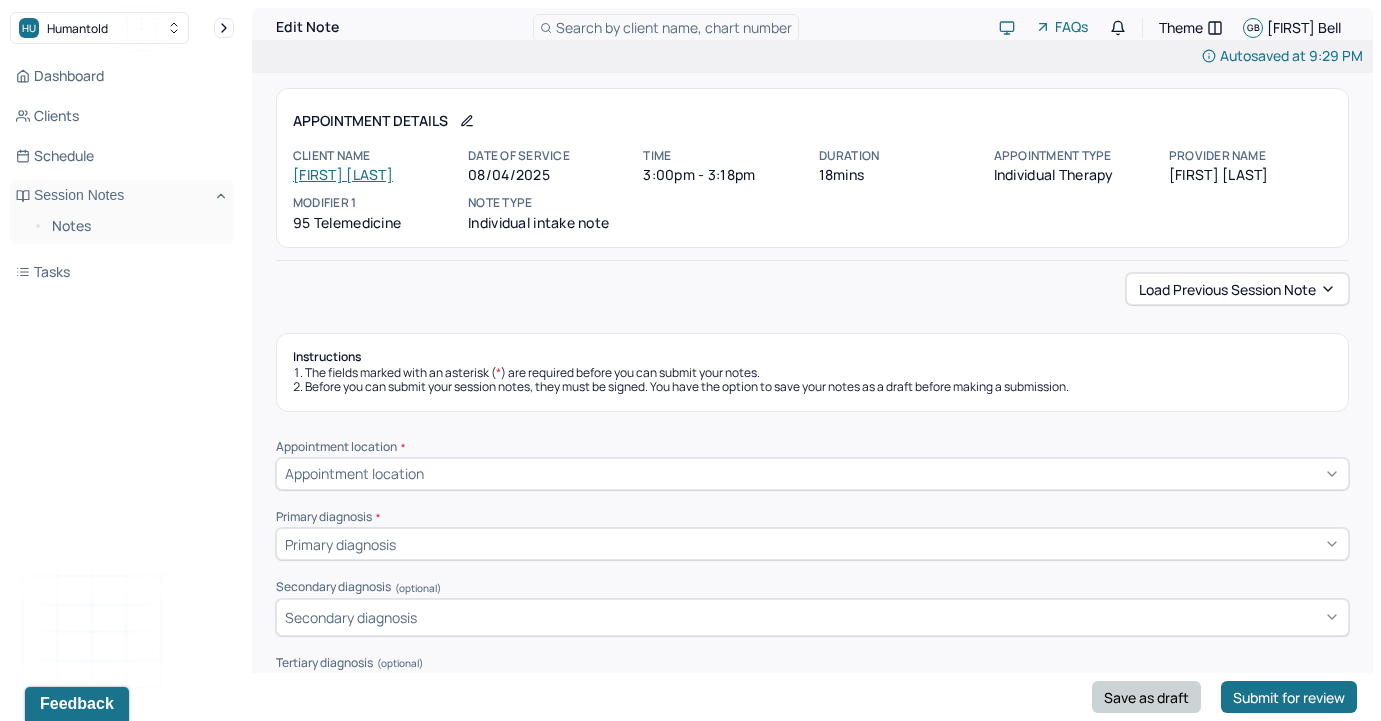 click on "Save as draft" at bounding box center [1146, 697] 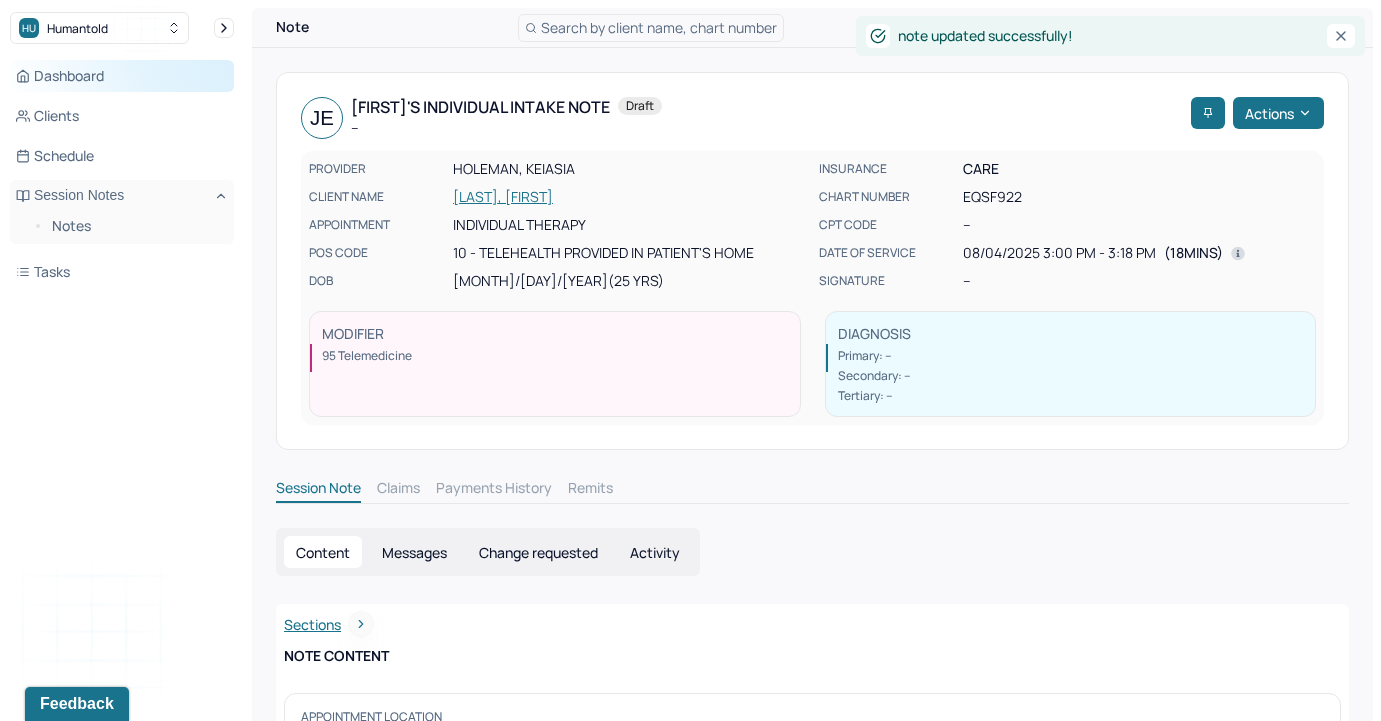 click on "Dashboard" at bounding box center (122, 76) 